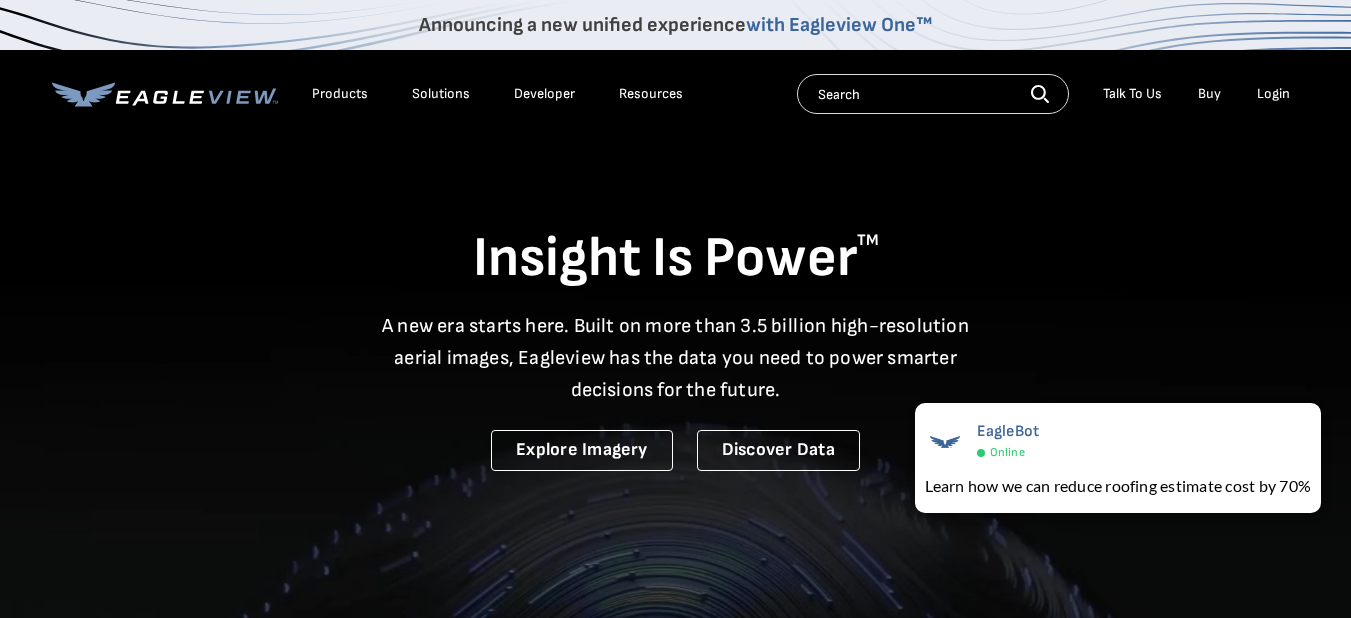 scroll, scrollTop: 0, scrollLeft: 0, axis: both 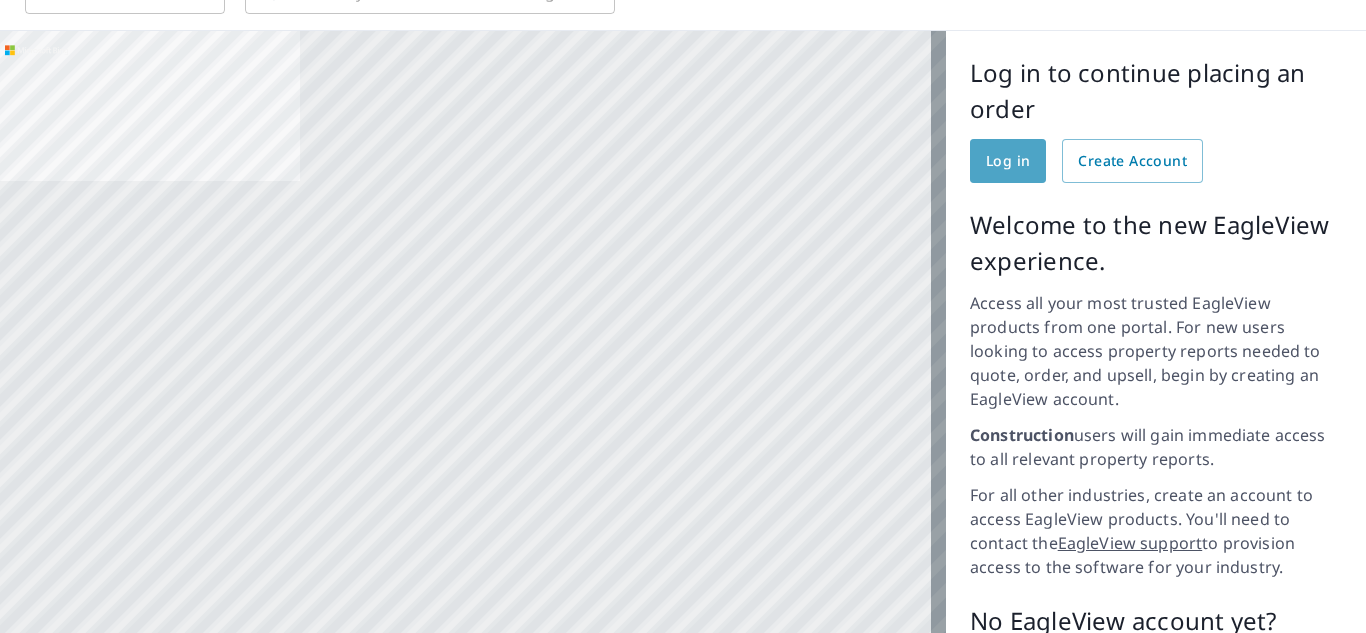 click on "Log in" at bounding box center (1008, 161) 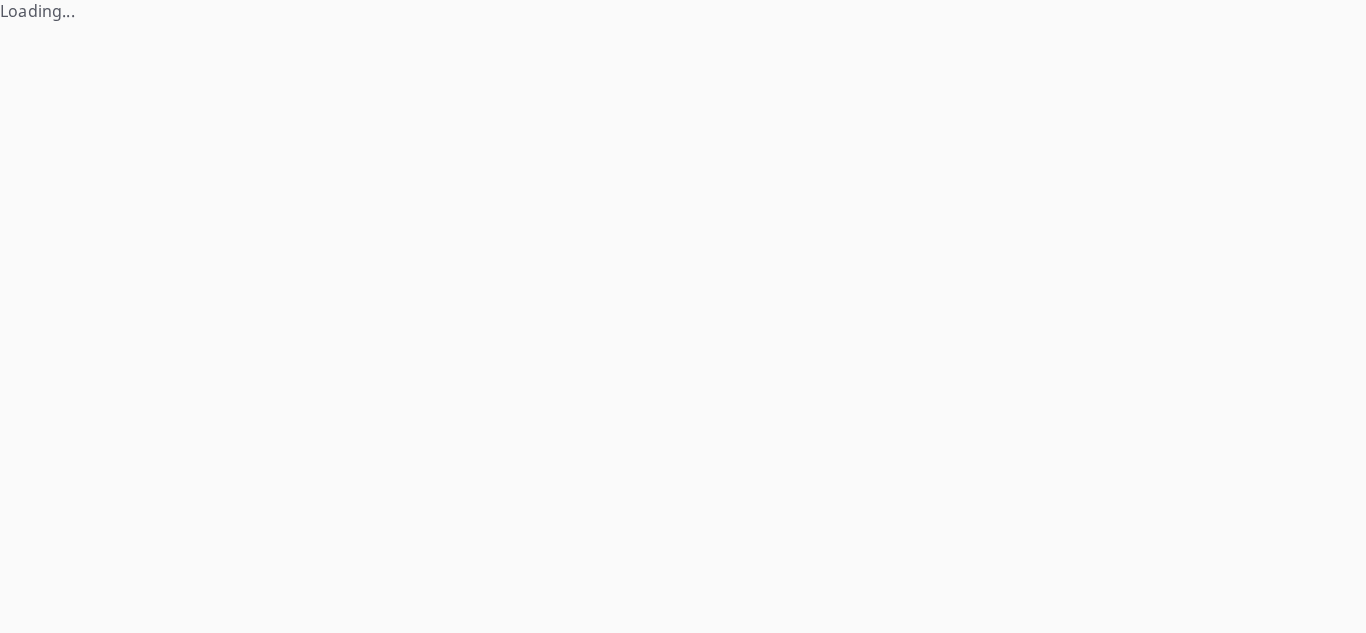 scroll, scrollTop: 0, scrollLeft: 0, axis: both 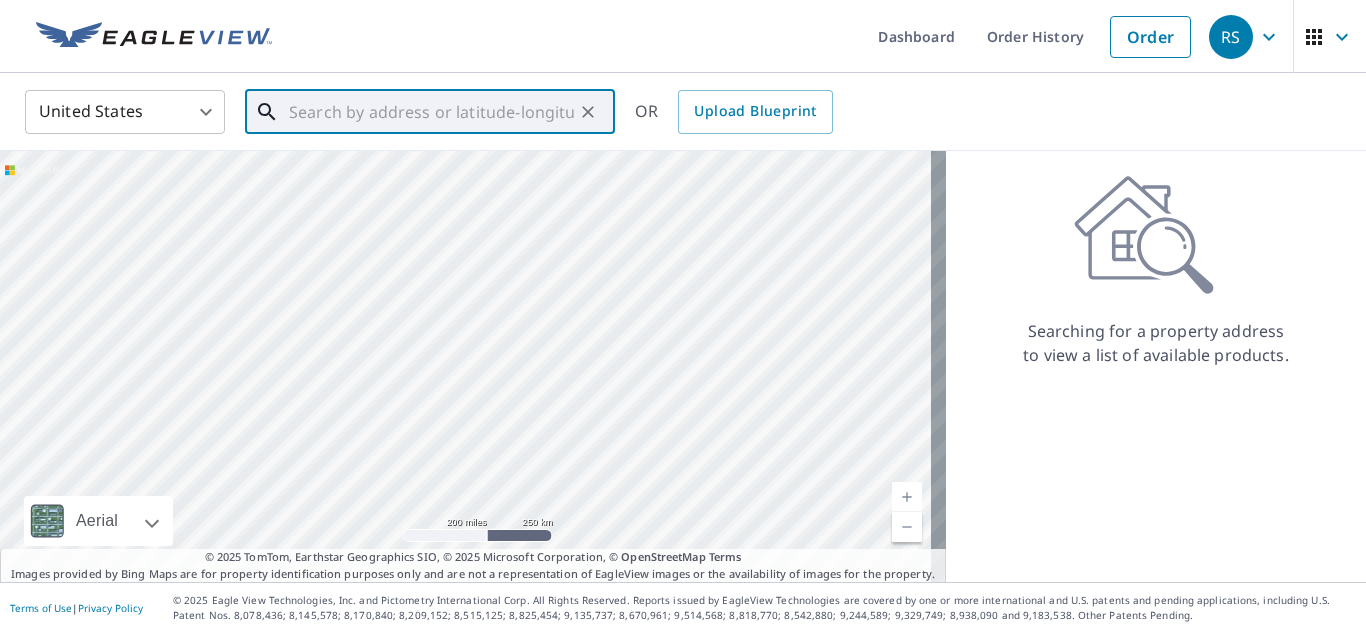 click at bounding box center (431, 112) 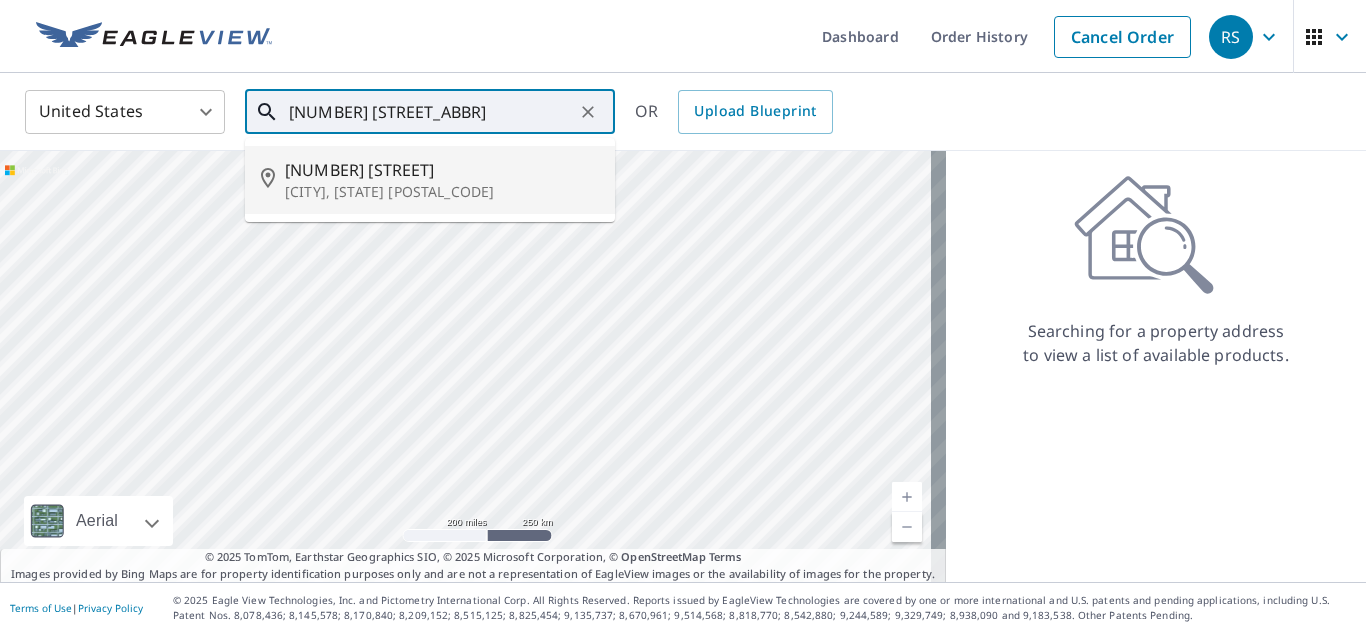 click on "[NUMBER] [STREET]" at bounding box center [442, 170] 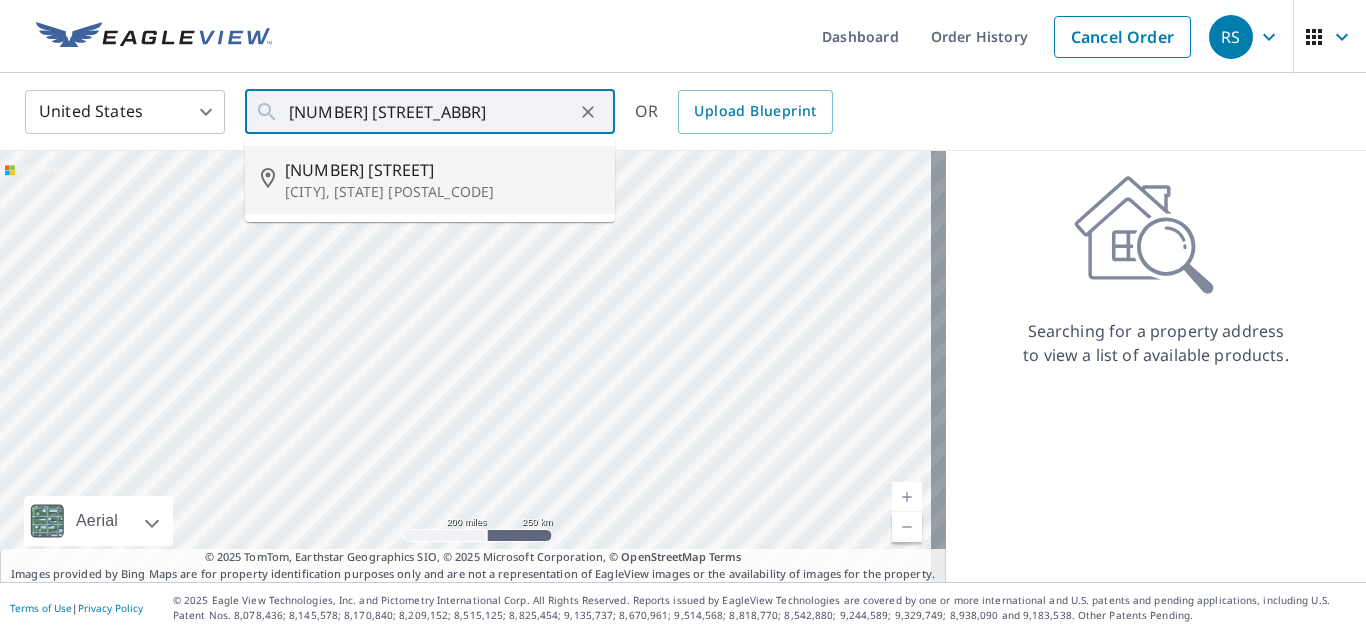 type on "[NUMBER] [STREET], [CITY], [STATE], [POSTAL_CODE]" 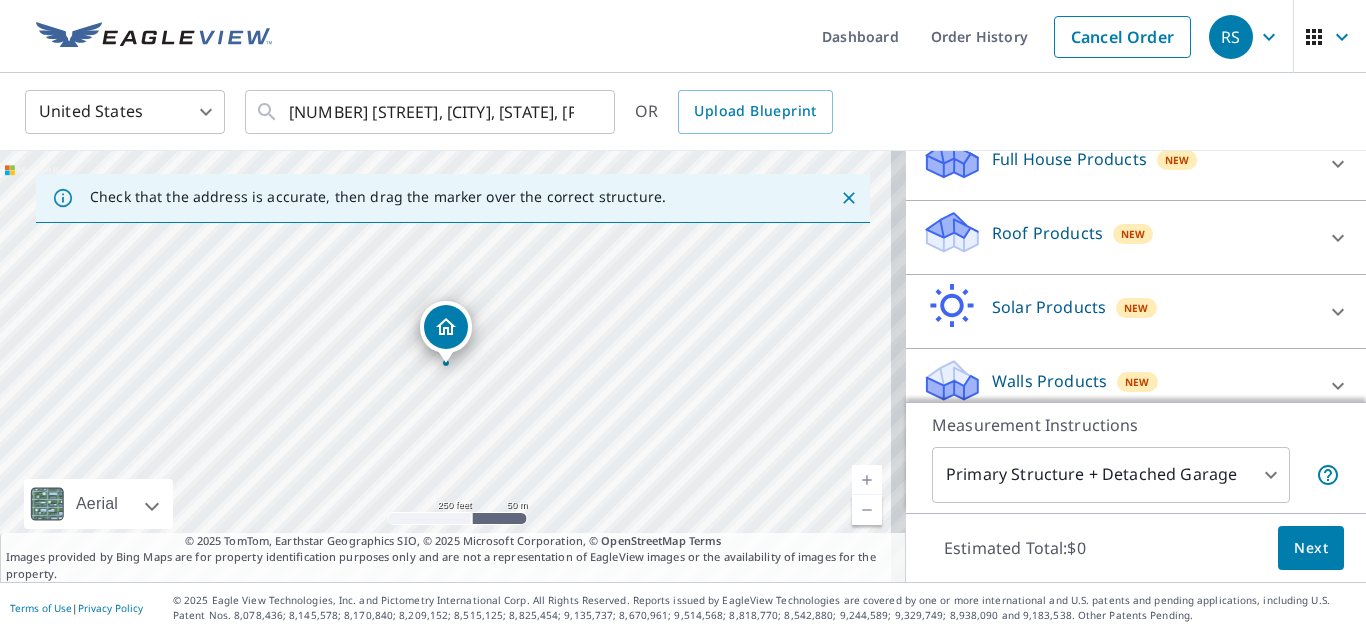 scroll, scrollTop: 276, scrollLeft: 0, axis: vertical 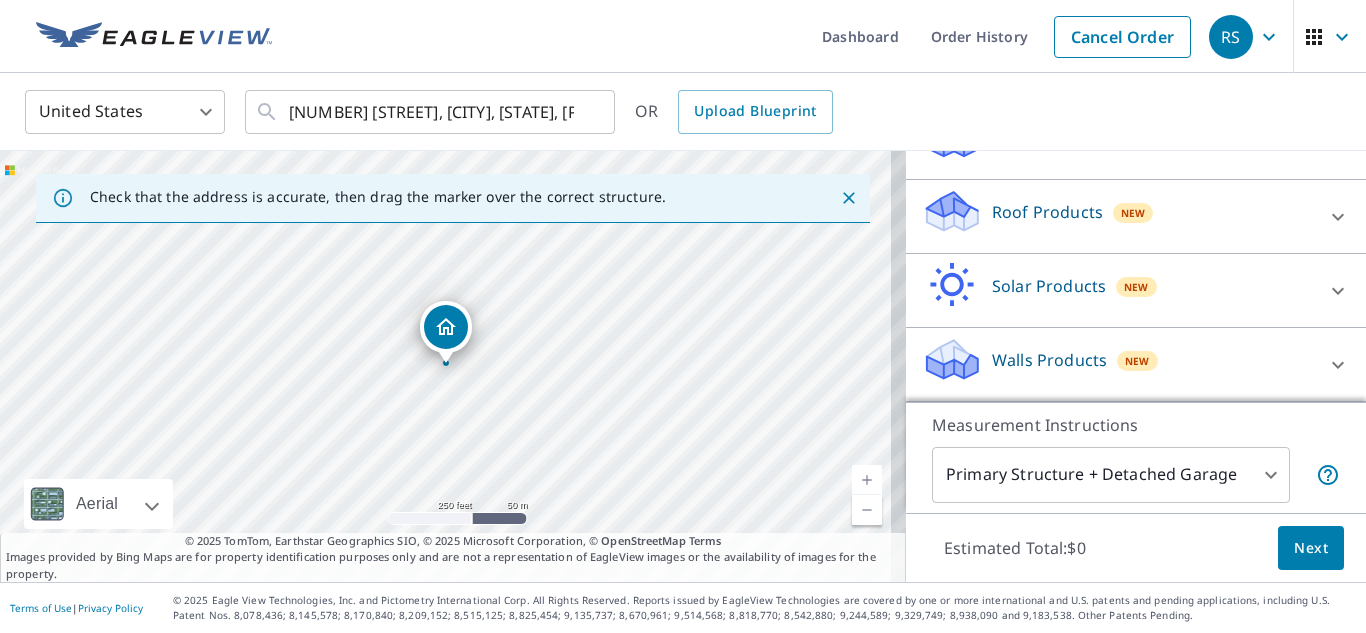 click on "[NUMBER] [STREET], [CITY], [STATE], [POSTAL_CODE] Full House Products New Full House™ $105 Roof Products New Premium $32.75 - $87 QuickSquares™ $18 Gutter $13.75 Bid Perfect™ $18 Solar Products New Inform Essentials+ $63.25" at bounding box center [683, 316] 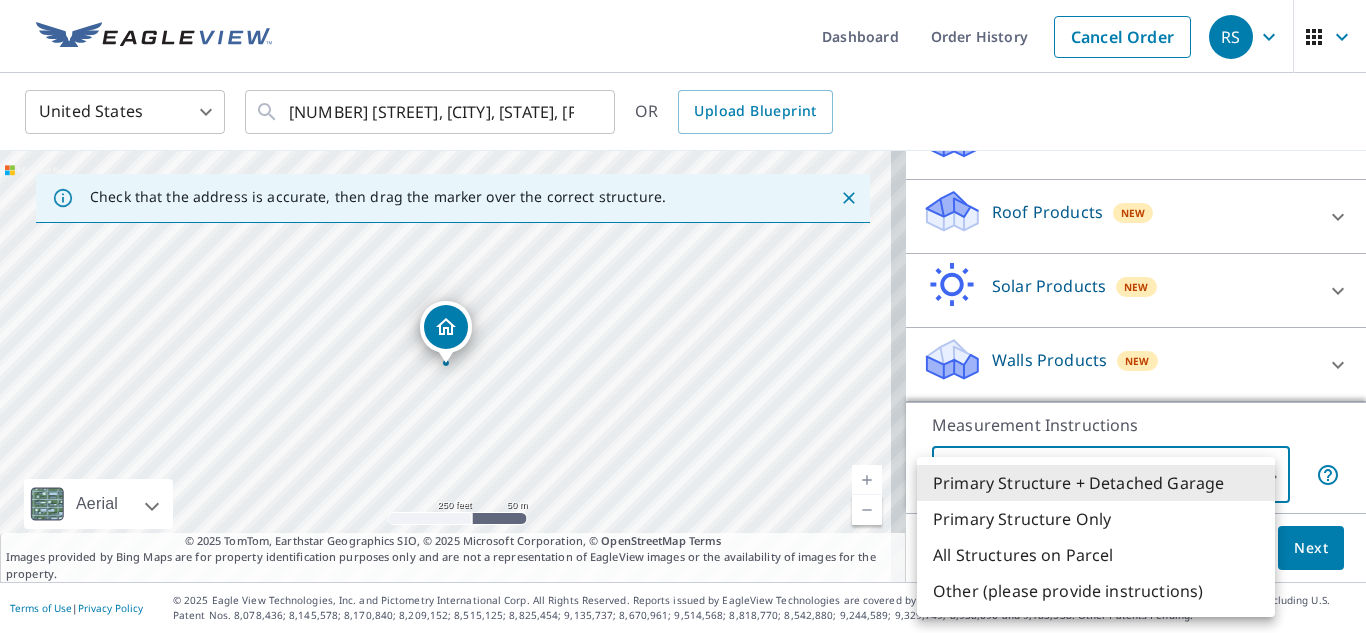 click on "Primary Structure Only" at bounding box center [1096, 519] 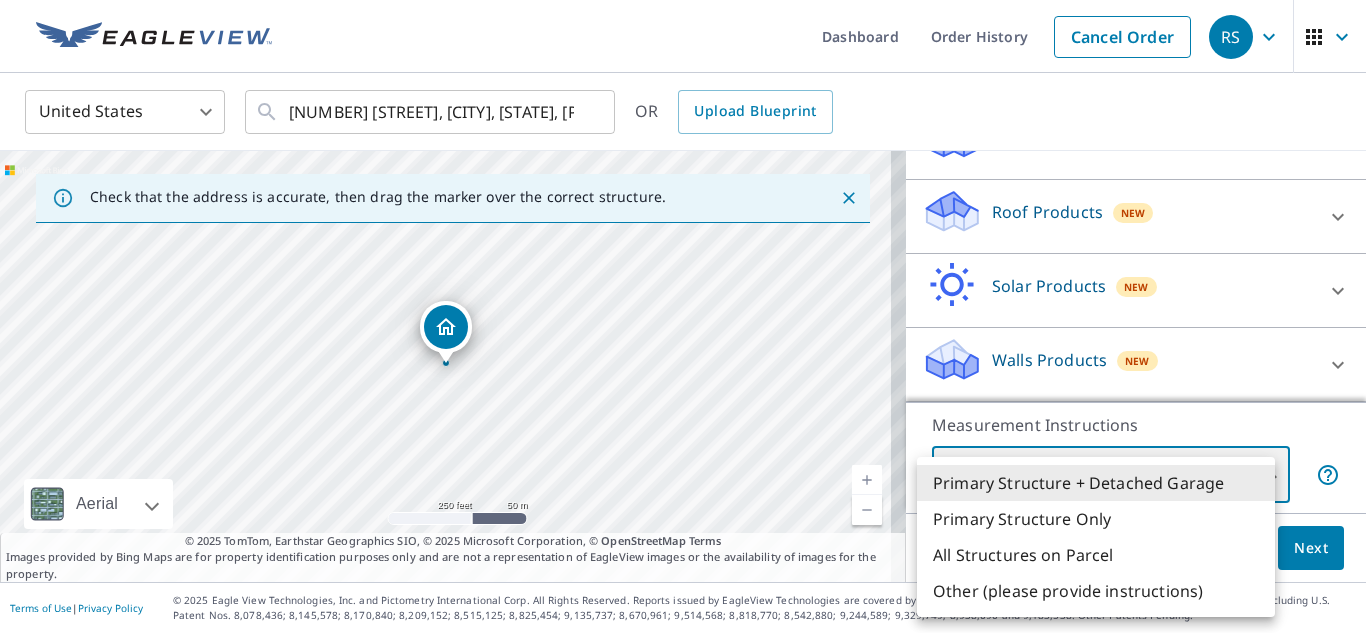 type on "2" 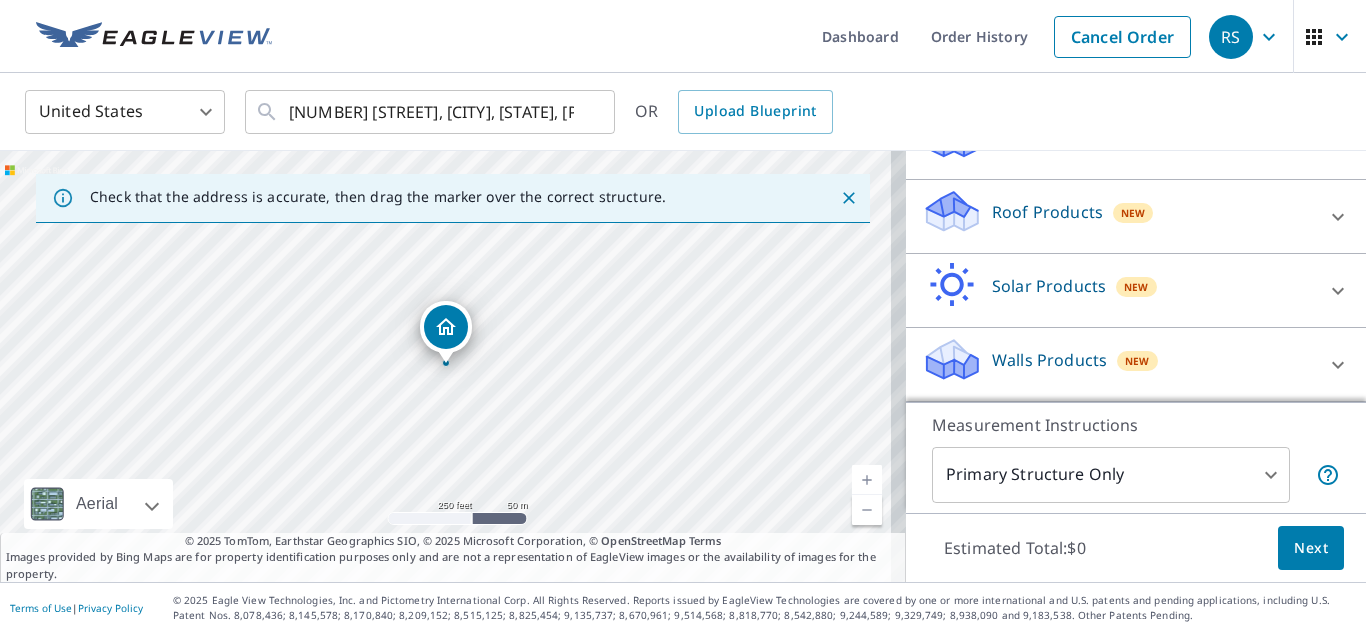 click on "Walls Products" at bounding box center [1049, 360] 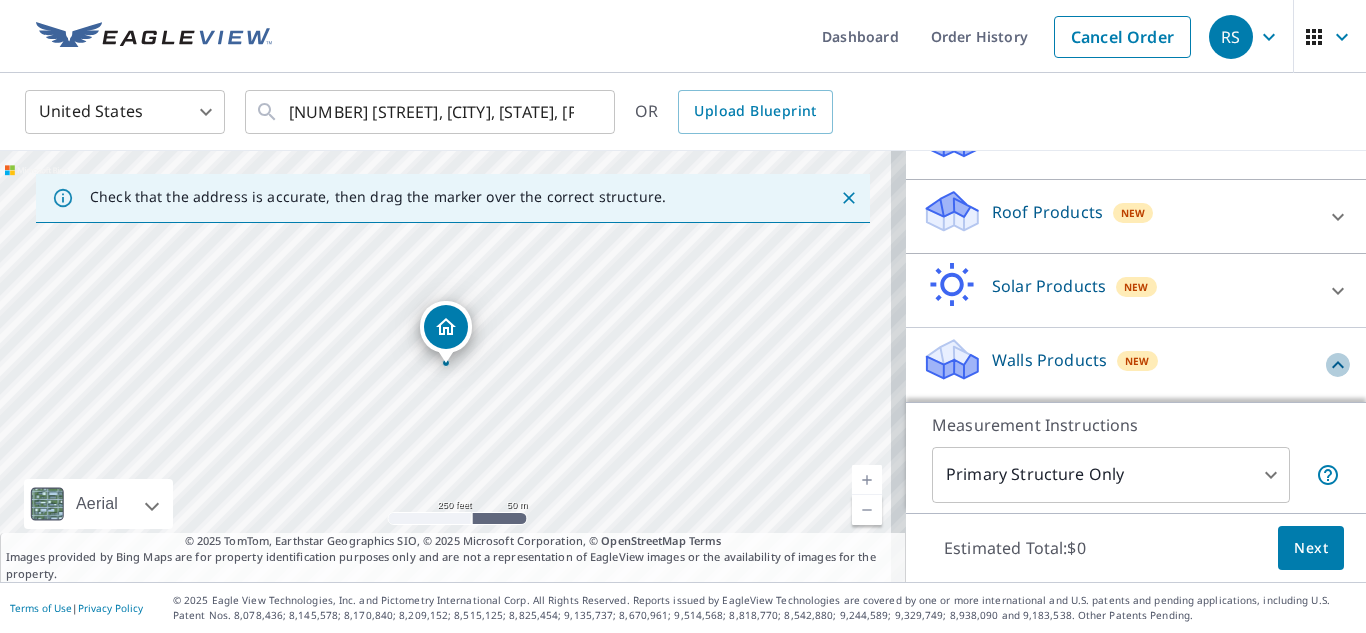 click 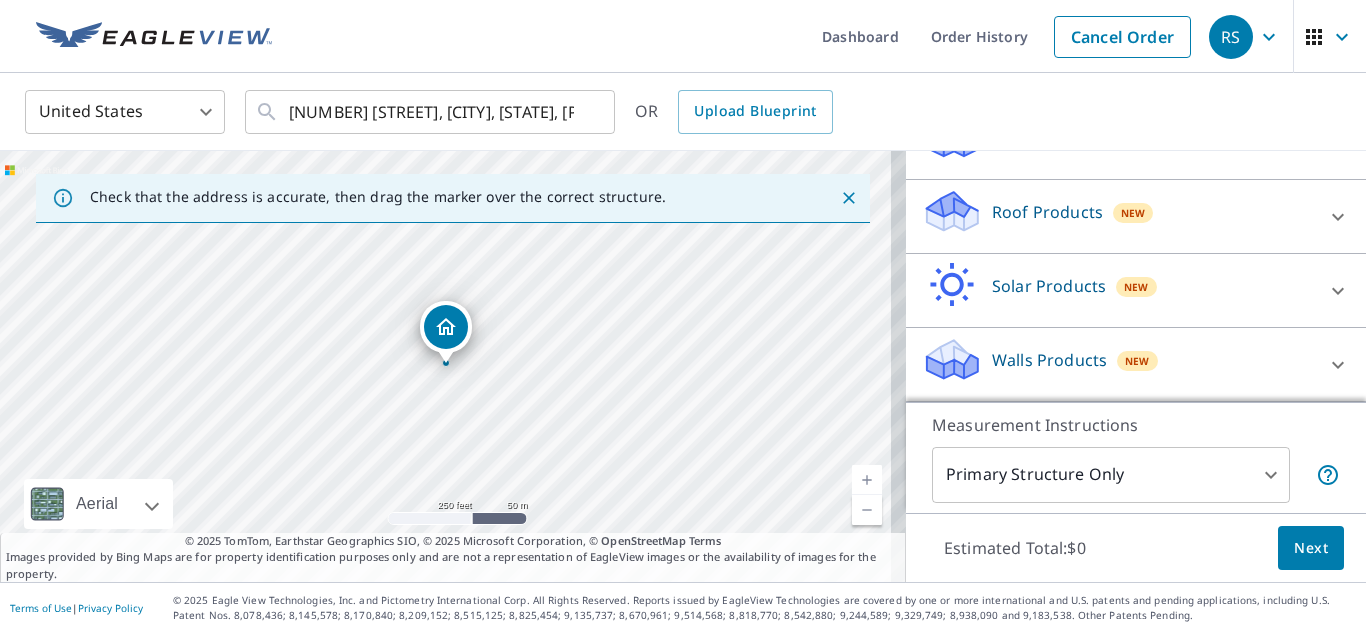 click on "Walls Products" at bounding box center [1049, 360] 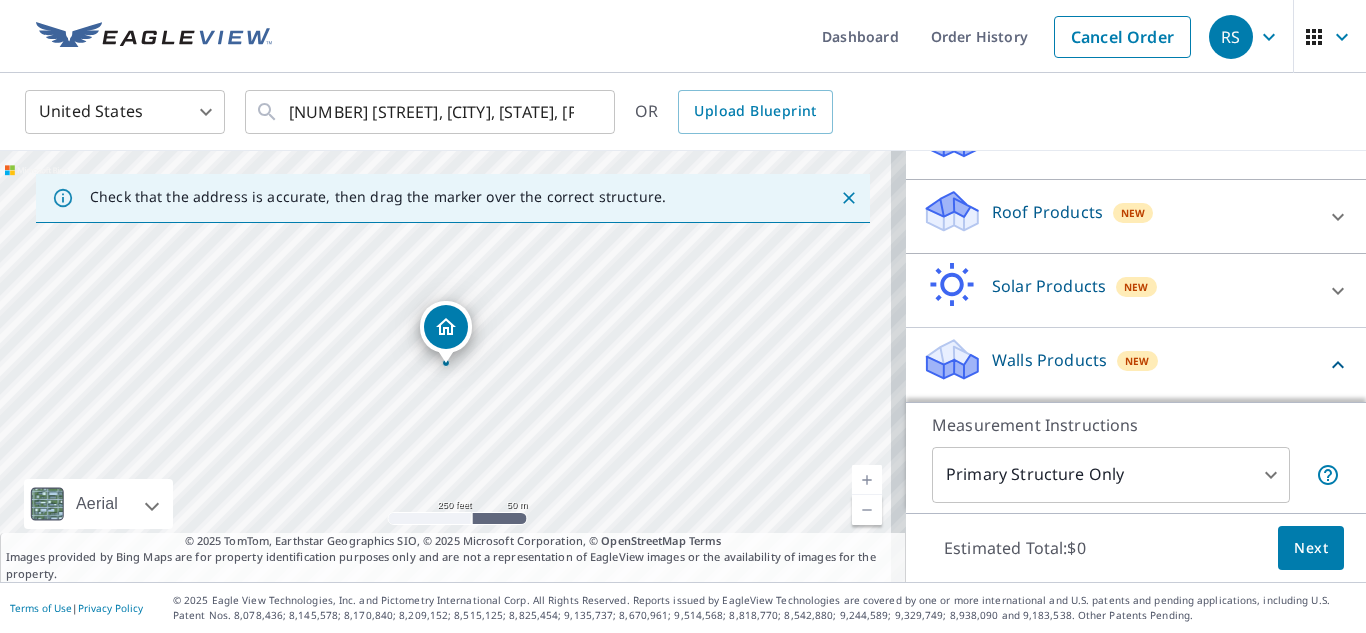 drag, startPoint x: 1335, startPoint y: 291, endPoint x: 1323, endPoint y: 196, distance: 95.7549 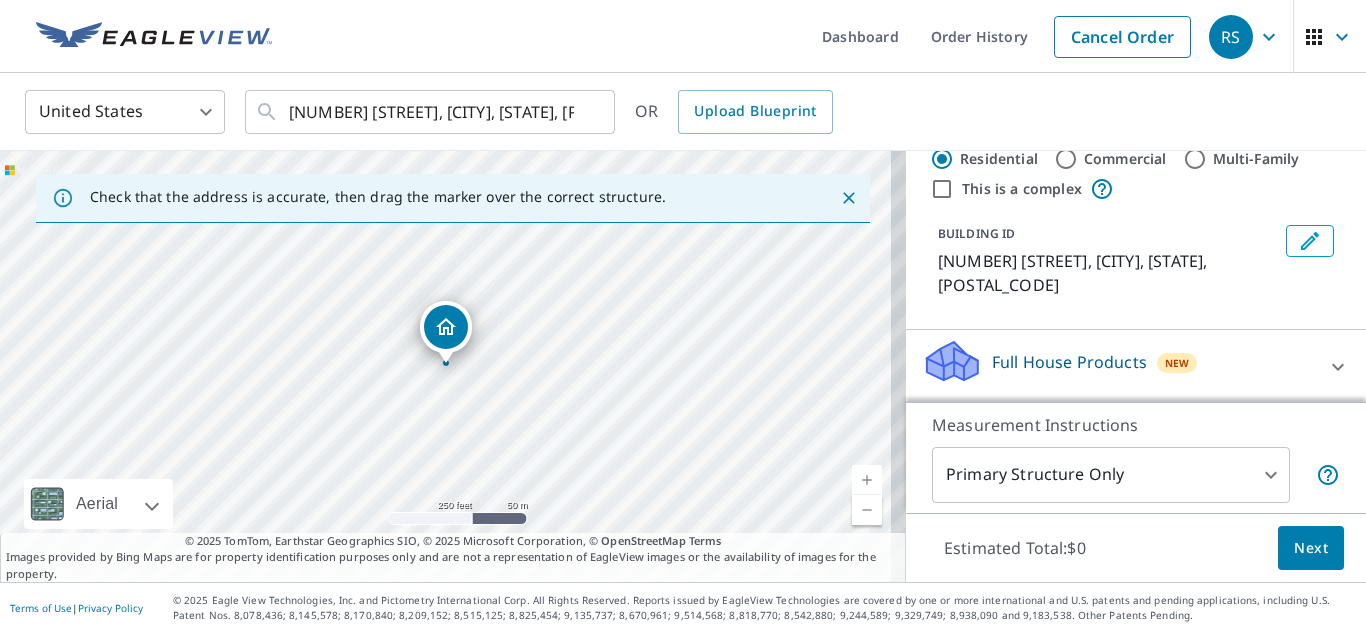 scroll, scrollTop: 36, scrollLeft: 0, axis: vertical 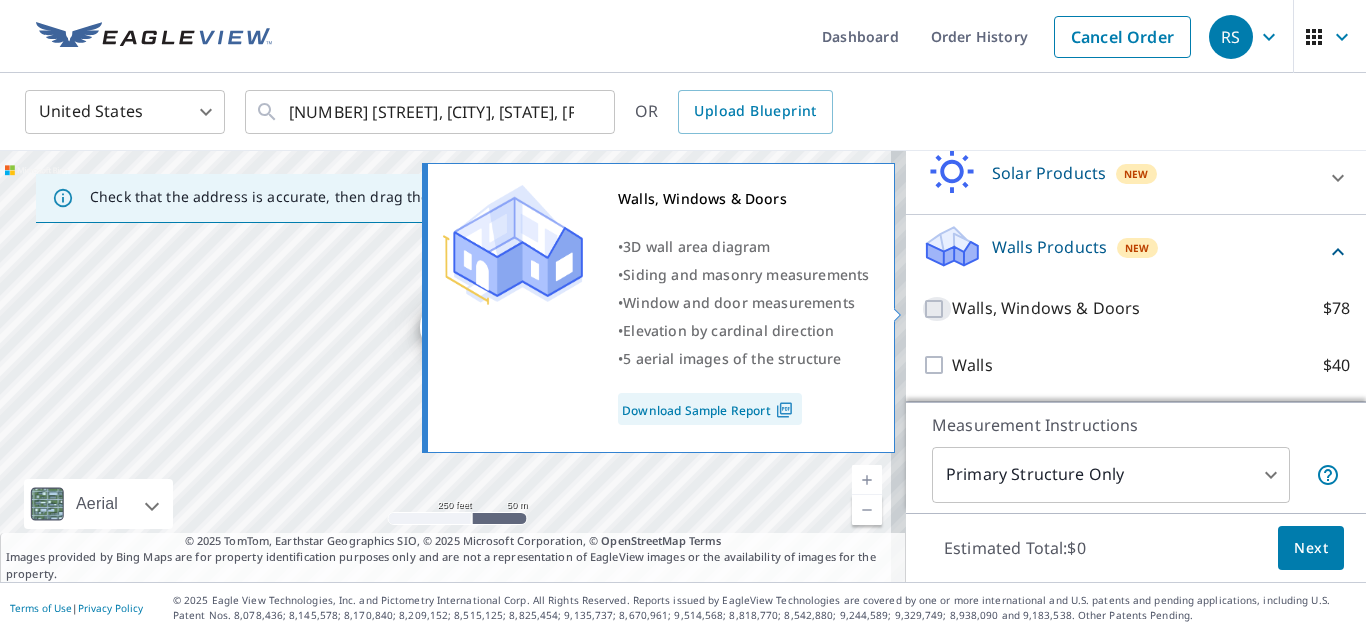 click on "Walls, Windows & Doors $78" at bounding box center [937, 309] 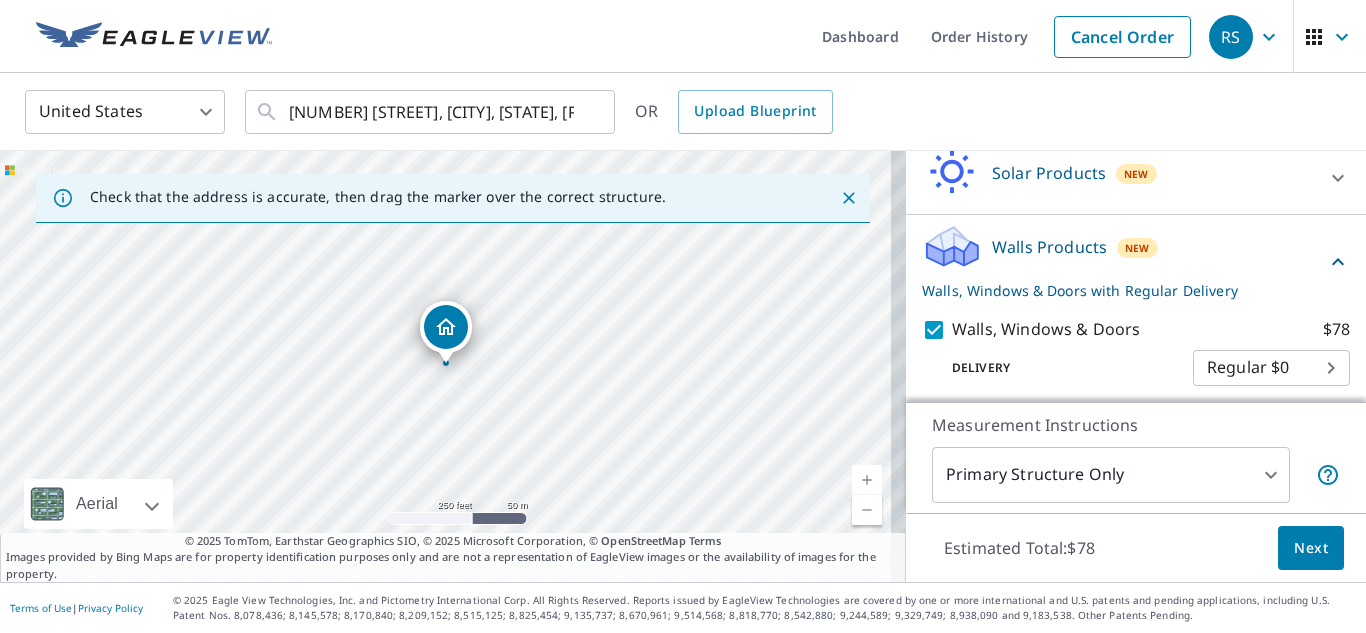 click on "Next" at bounding box center (1311, 548) 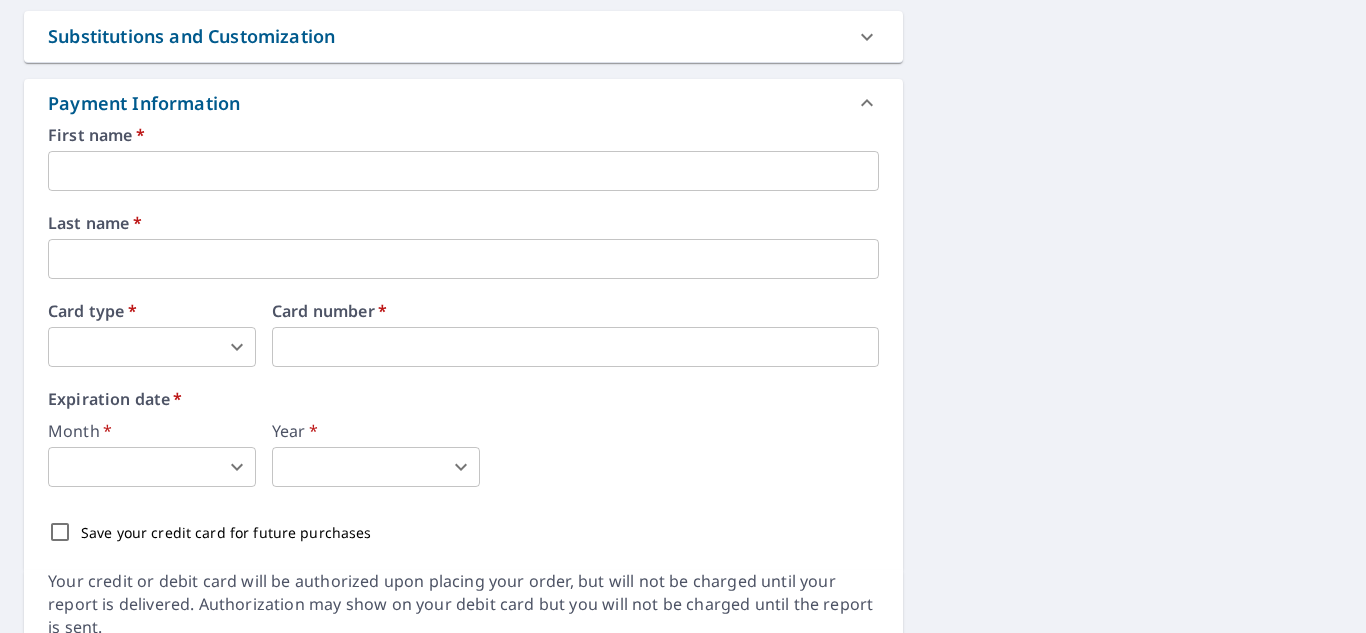 scroll, scrollTop: 1000, scrollLeft: 0, axis: vertical 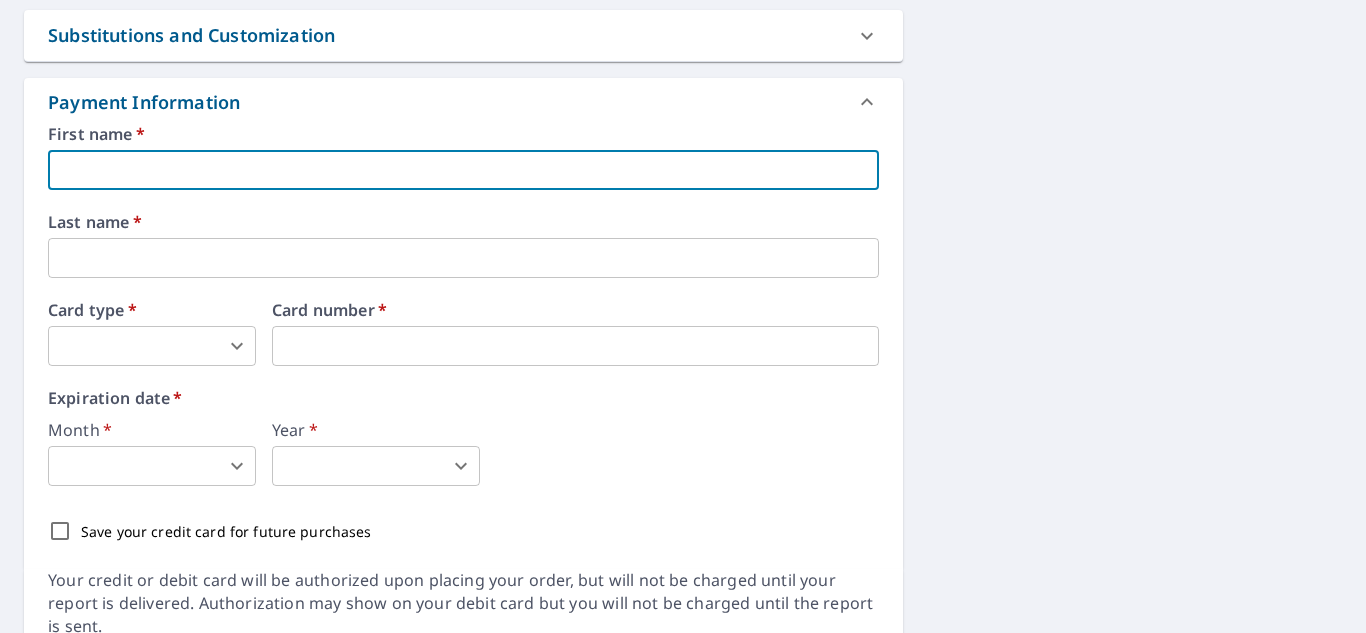 click at bounding box center [463, 170] 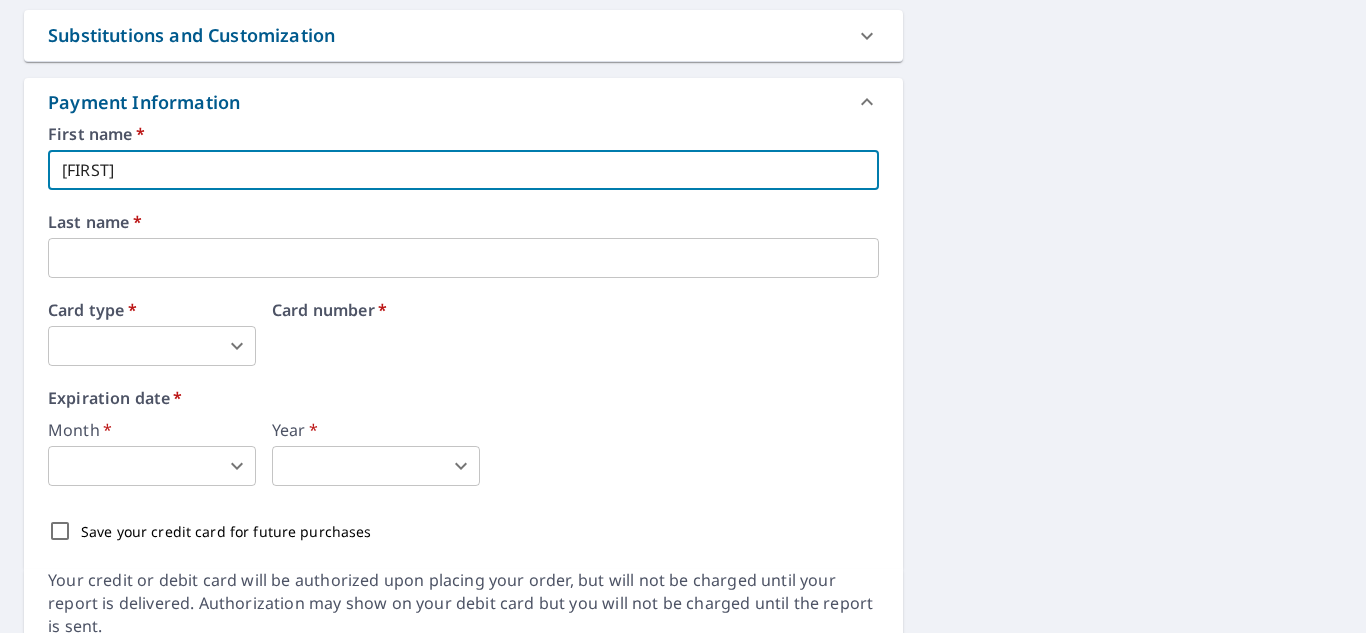 type on "[FIRST]" 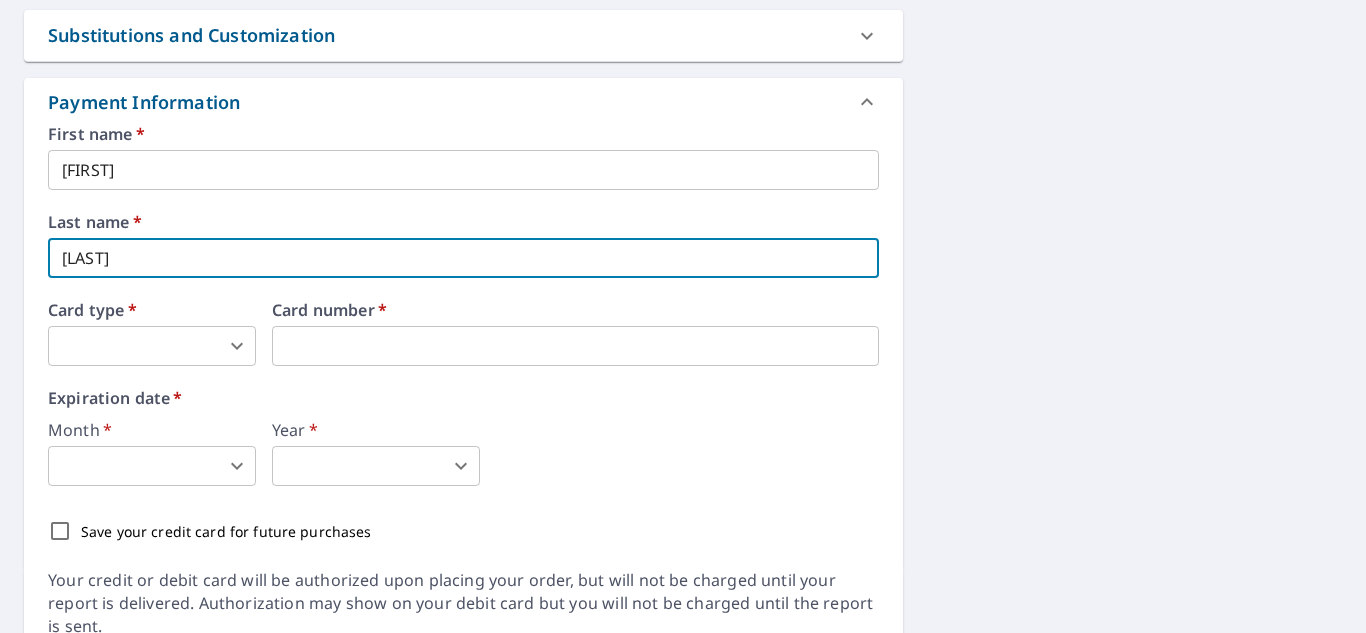 type on "[LAST]" 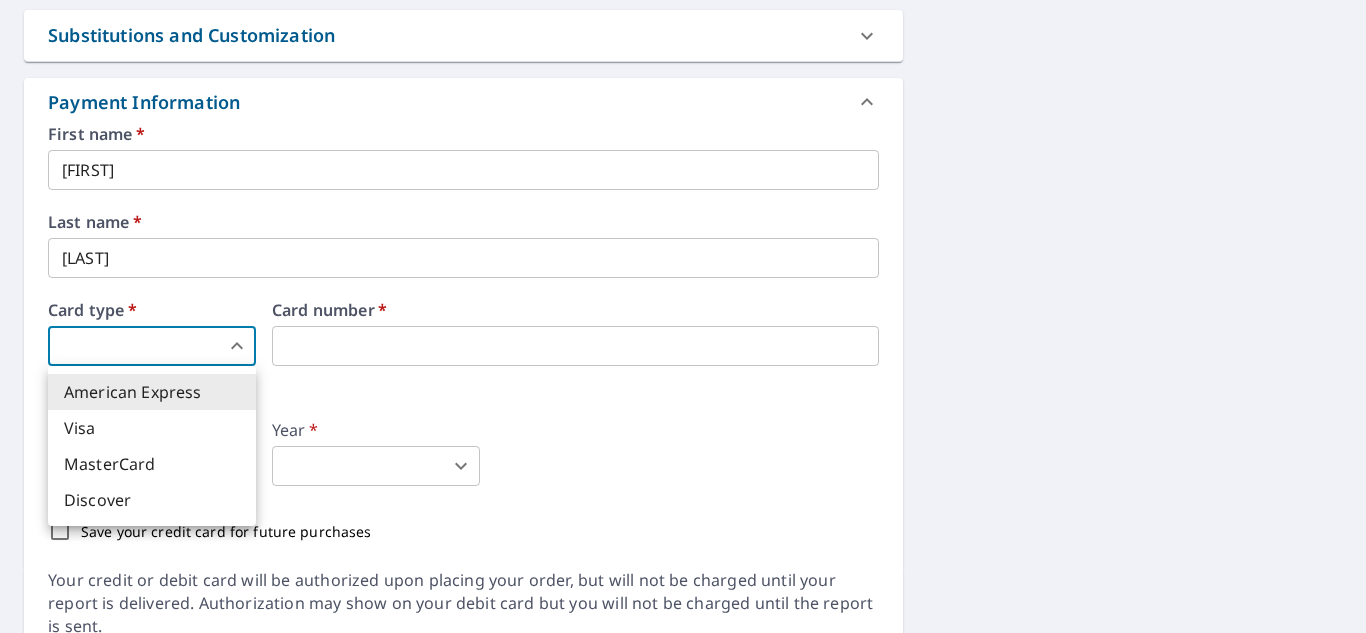 click on "[NUMBER] [STREET], [CITY], [STATE], [POSTAL_CODE] ... [EMAIL] ..." at bounding box center [683, 316] 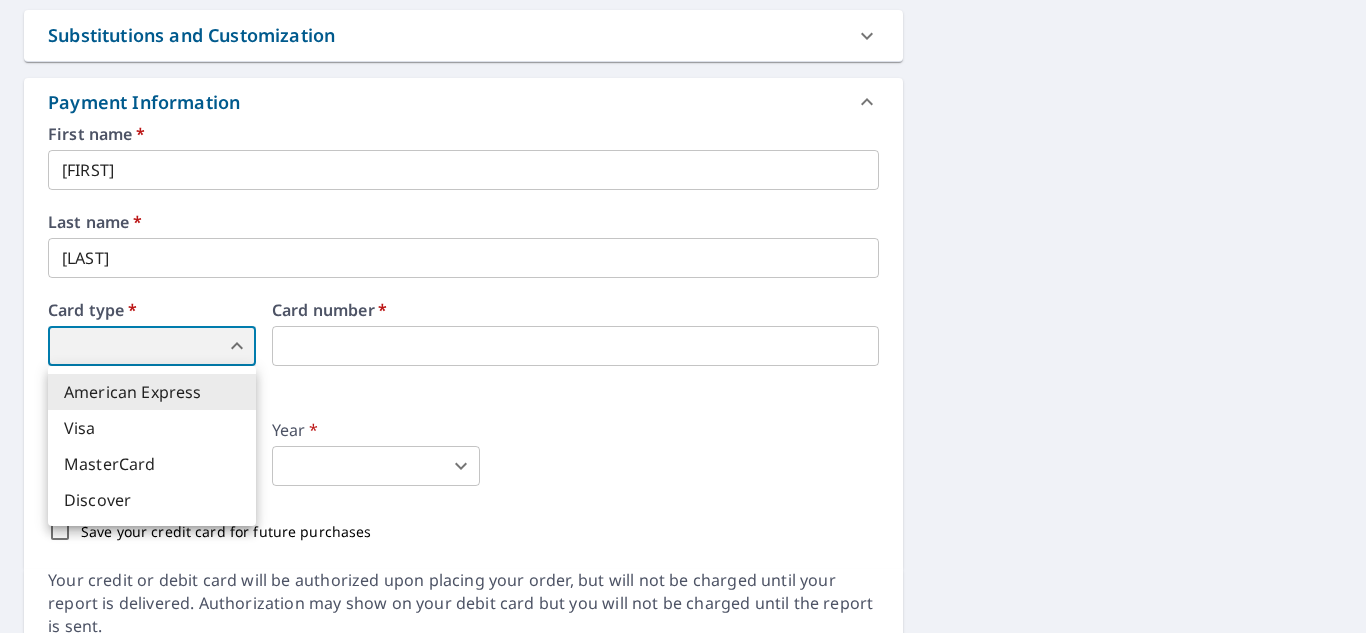 type on "2" 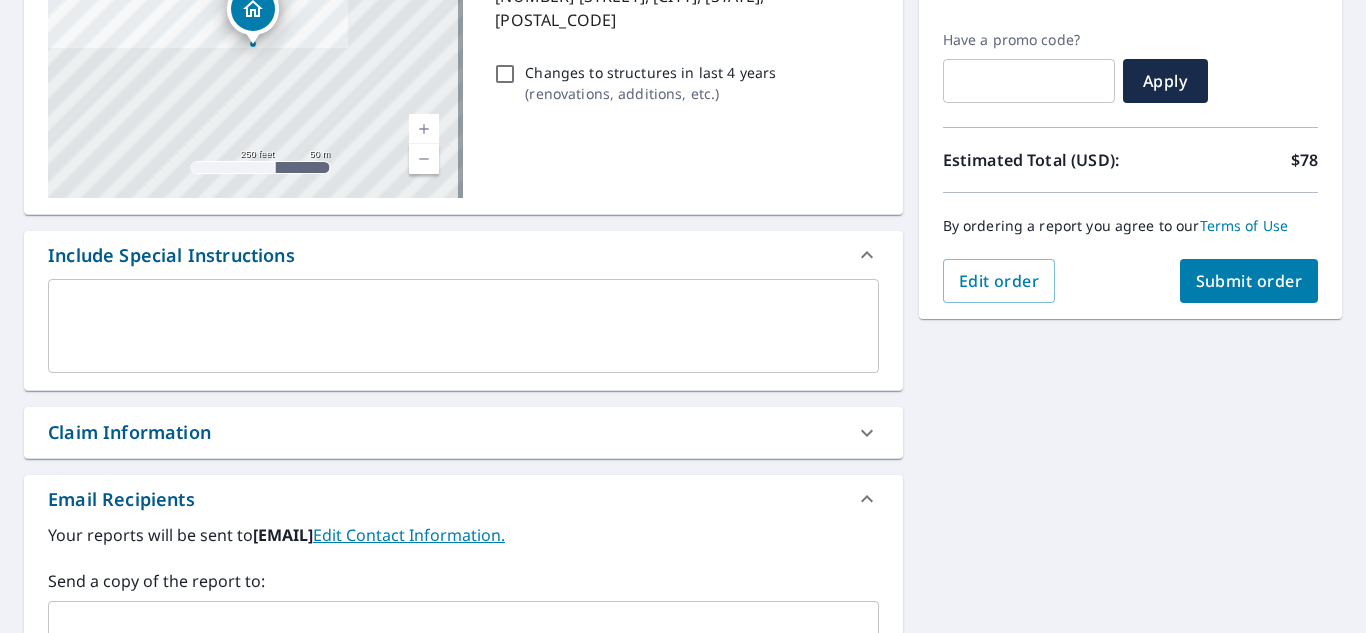 scroll, scrollTop: 0, scrollLeft: 0, axis: both 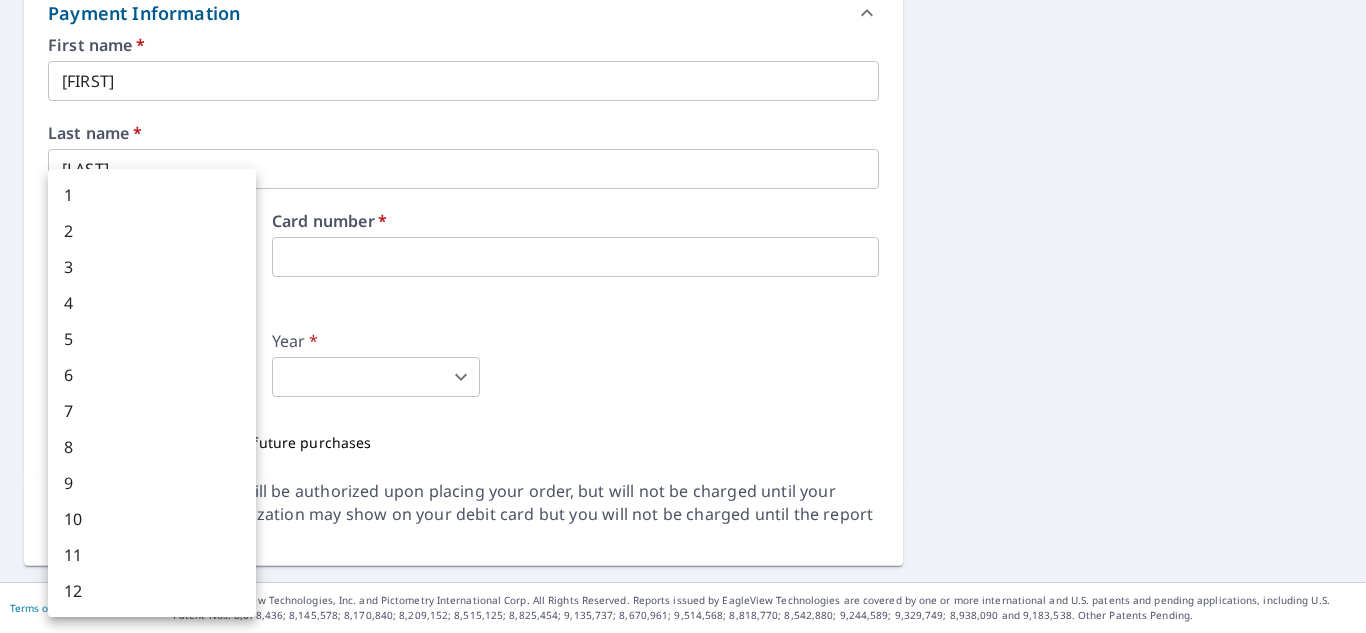 click on "RS RS
Dashboard Order History Cancel Order RS Dashboard / Finalize Order Finalize Order [NUMBER] [STREET] [CITY], [STATE] [POSTAL_CODE] Aerial Road A standard road map Aerial A detailed look from above Labels Labels 250 feet 50 m © 2025 TomTom, © Vexcel Imaging, © 2025 Microsoft Corporation,  © OpenStreetMap Terms PROPERTY TYPE Residential BUILDING ID [NUMBER] [STREET], [CITY], [STATE], [POSTAL_CODE] Changes to structures in last 4 years ( renovations, additions, etc. ) Include Special Instructions x ​ Claim Information Claim number ​ Claim information ​ PO number ​ Date of loss ​ Cat ID ​ Email Recipients Your reports will be sent to  [EMAIL].  Edit Contact Information. Send a copy of the report to: ​ Substitutions and Customization Roof measurement report substitutions If a Walls, Windows & Doors Report is unavailable, send me a Walls Report: Yes No Ask If a Residential/Multi-Family Report is unavailable send me a Commercial Report: Yes No Ask Additional Report Formats DXF RXF XML" at bounding box center (683, 316) 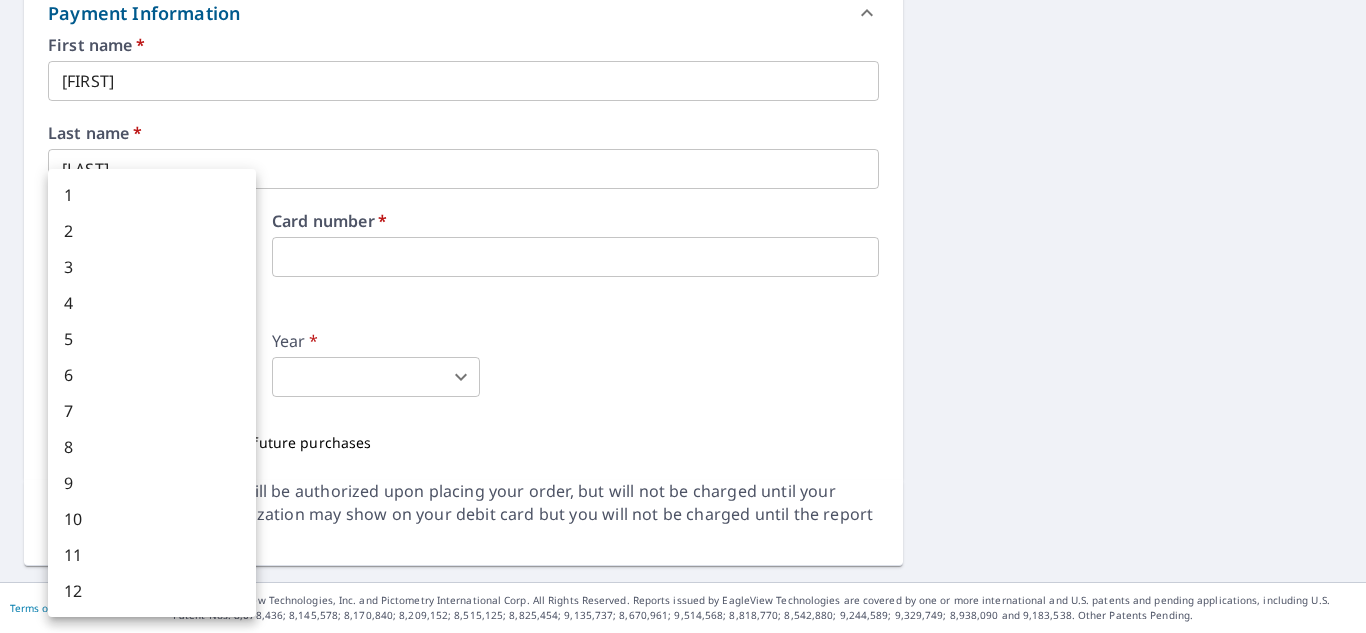click on "6" at bounding box center (152, 375) 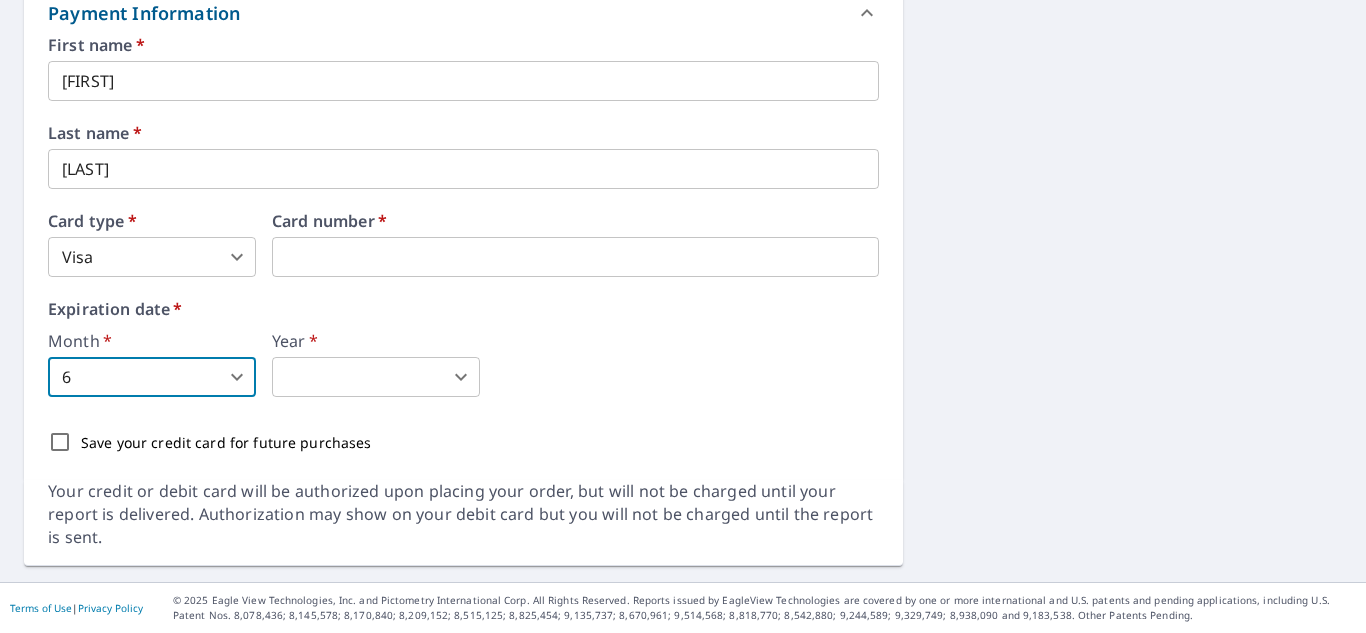 click on "RS RS
Dashboard Order History Cancel Order RS Dashboard / Finalize Order Finalize Order 6624 Paxton Guinea Rd Loveland, OH 45140 Aerial Road A standard road map Aerial A detailed look from above Labels Labels 250 feet 50 m © 2025 TomTom, © Vexcel Imaging, © 2025 Microsoft Corporation,  © OpenStreetMap Terms PROPERTY TYPE Residential BUILDING ID 6624 Paxton Guinea Rd, Loveland, OH, 45140 Changes to structures in last 4 years ( renovations, additions, etc. ) Include Special Instructions x ​ Claim Information Claim number ​ Claim information ​ PO number ​ Date of loss ​ Cat ID ​ Email Recipients Your reports will be sent to  r.seibel@phcroof.com.  Edit Contact Information. Send a copy of the report to: ​ Substitutions and Customization Roof measurement report substitutions If a Walls, Windows & Doors Report is unavailable, send me a Walls Report: Yes No Ask If a Residential/Multi-Family Report is unavailable send me a Commercial Report: Yes No Ask Additional Report Formats DXF RXF XML" at bounding box center [683, 316] 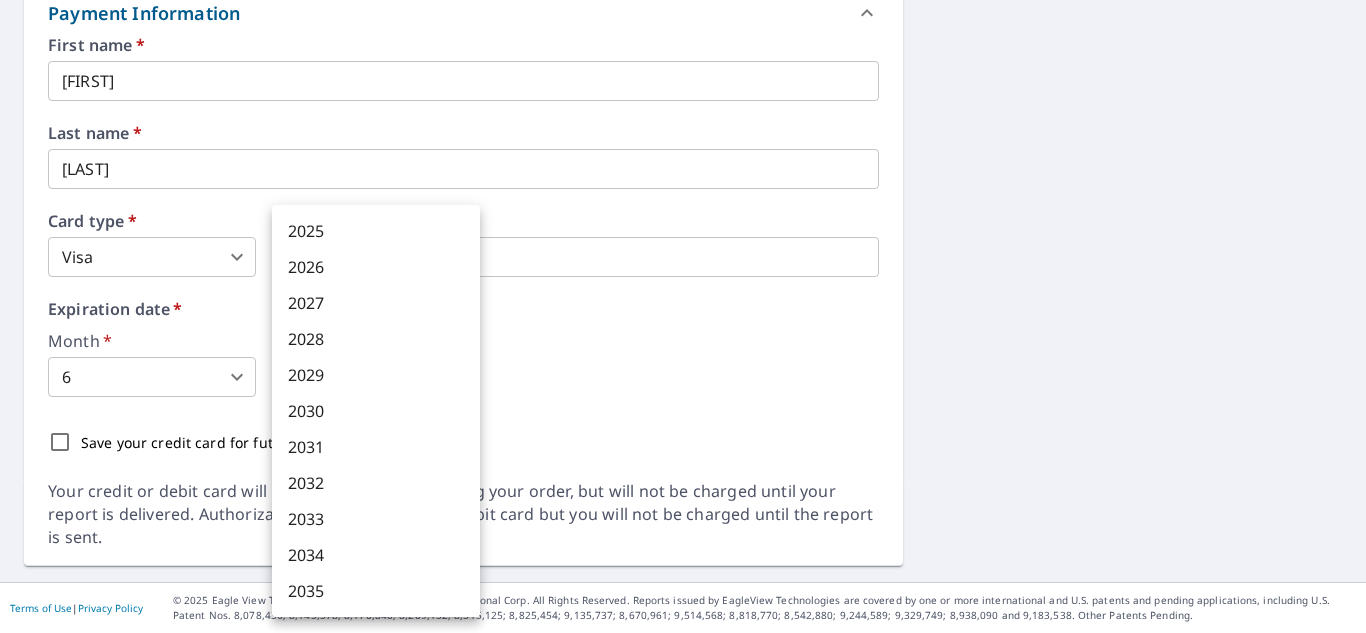 click on "2028" at bounding box center [376, 339] 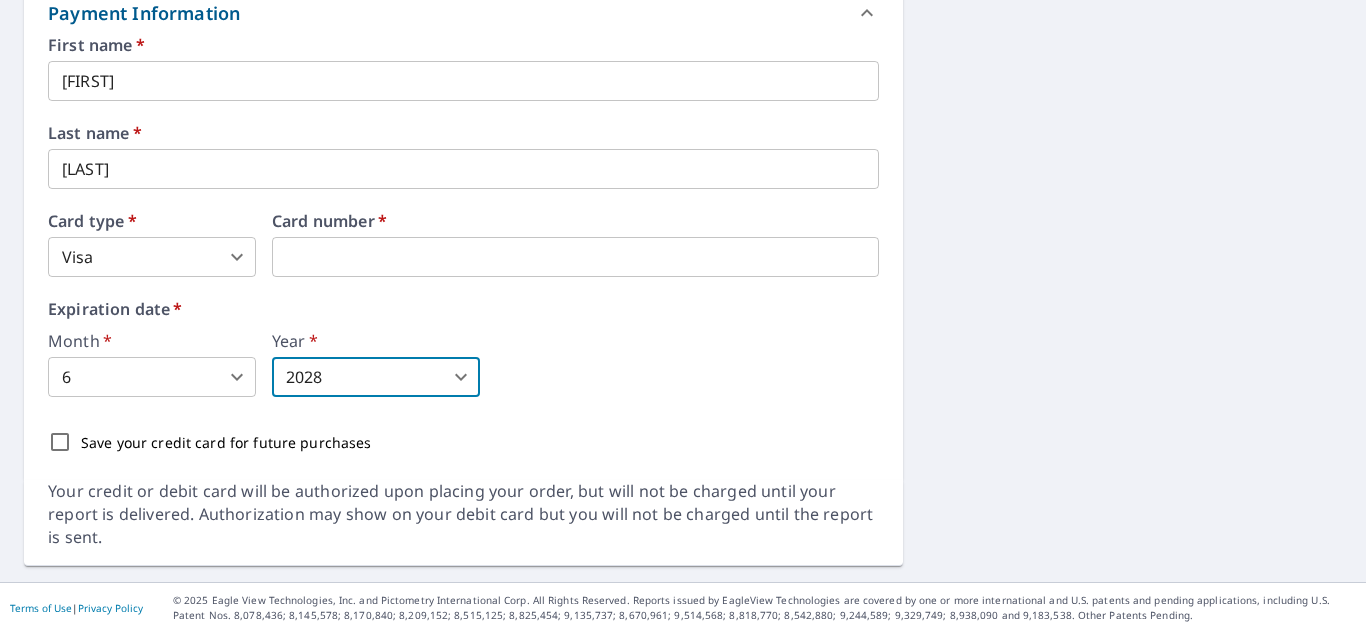 click on "Month   * 6 6 ​ Year   * 2028 2028 ​" at bounding box center [463, 365] 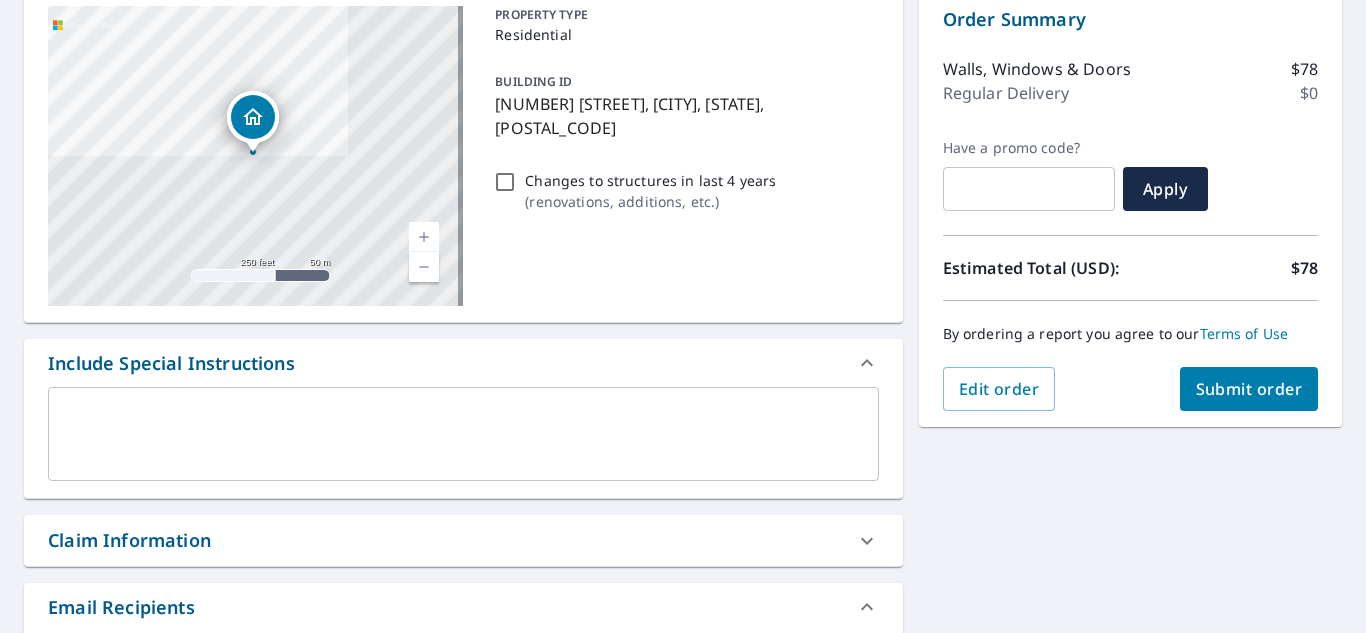 scroll, scrollTop: 189, scrollLeft: 0, axis: vertical 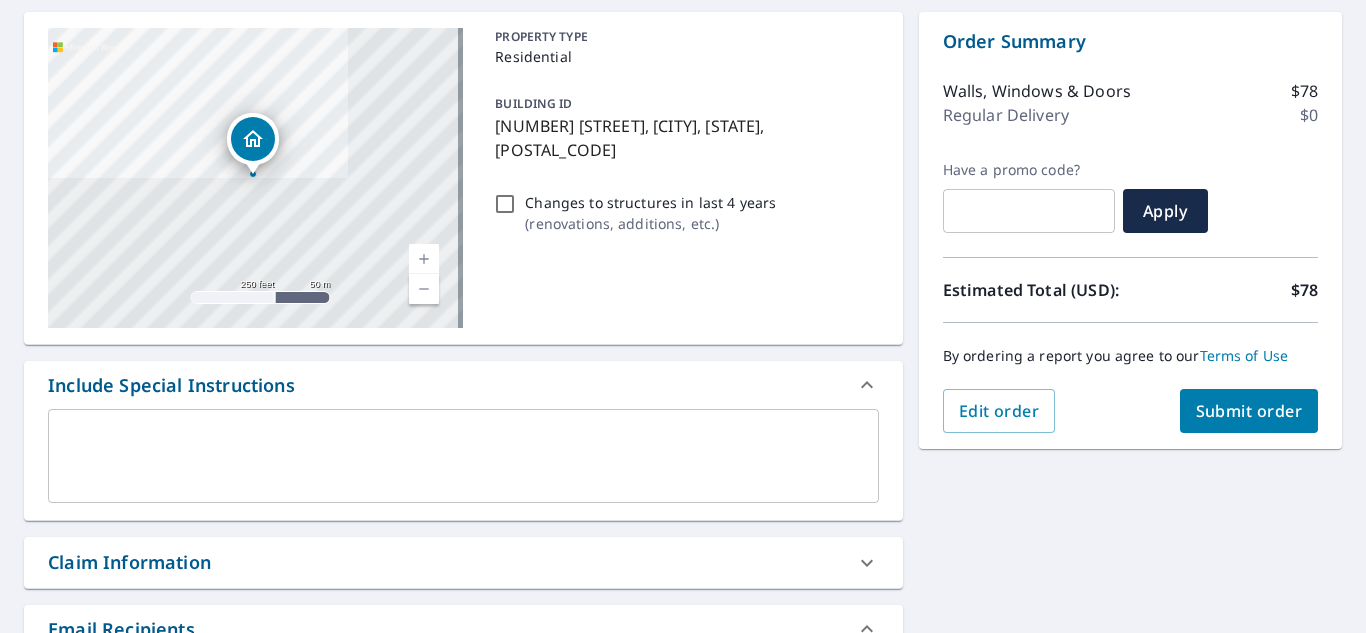 click on "Submit order" at bounding box center [1249, 411] 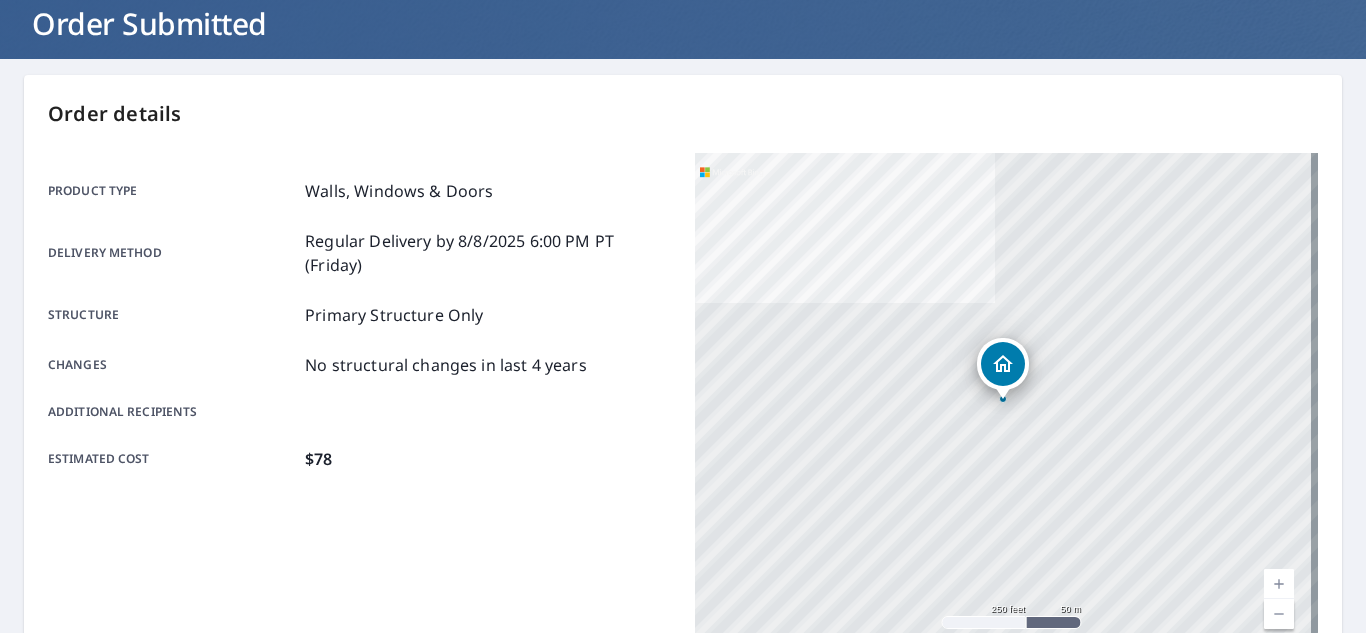 scroll, scrollTop: 0, scrollLeft: 0, axis: both 